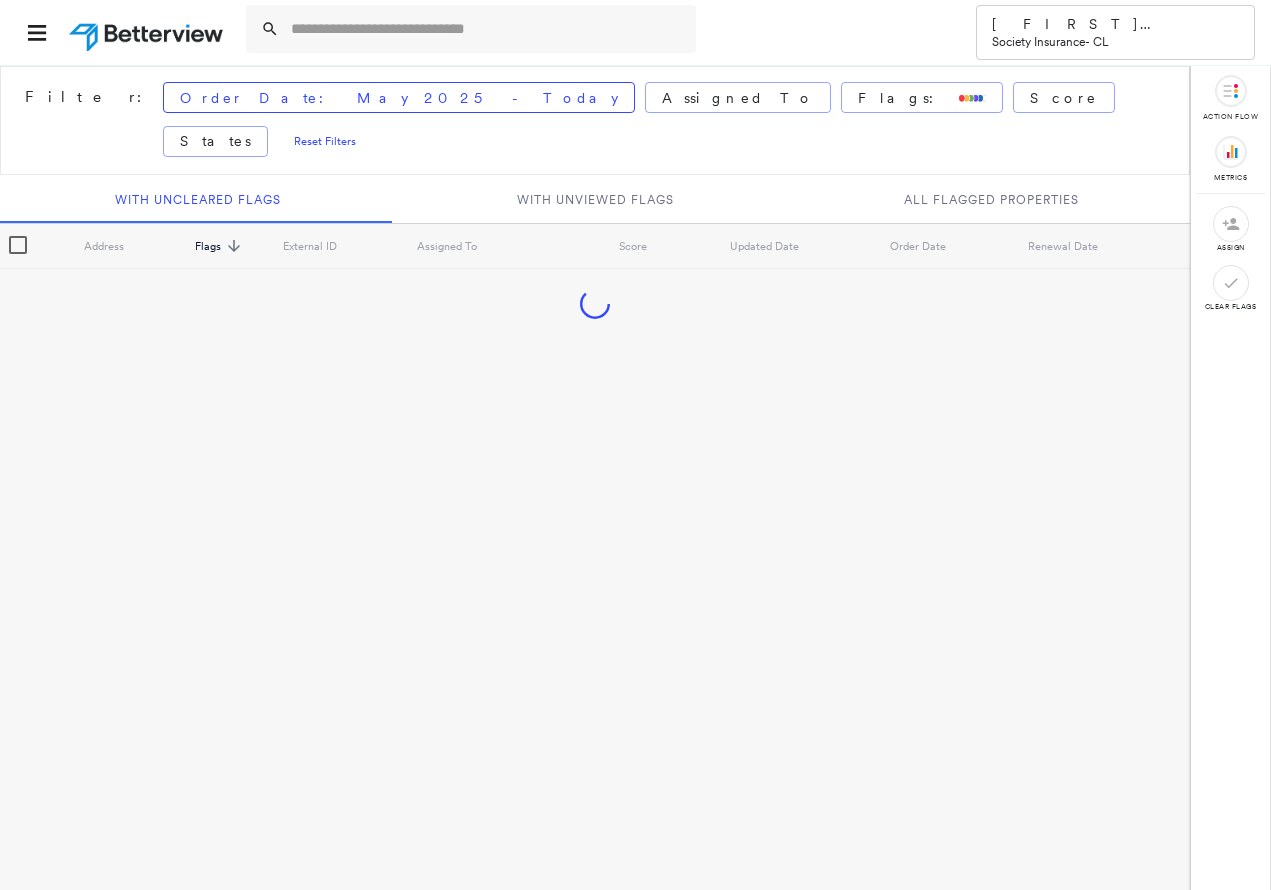 scroll, scrollTop: 0, scrollLeft: 0, axis: both 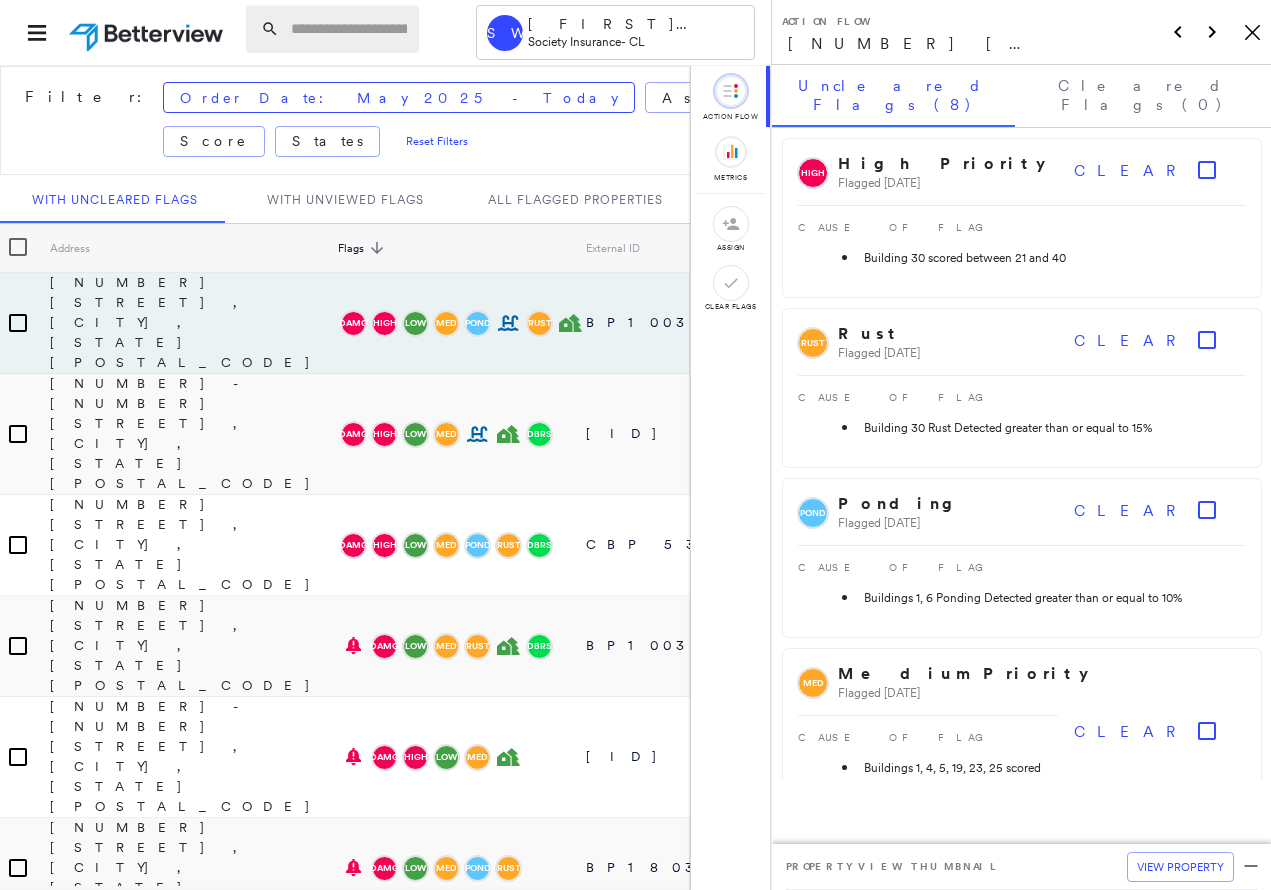 click at bounding box center (349, 29) 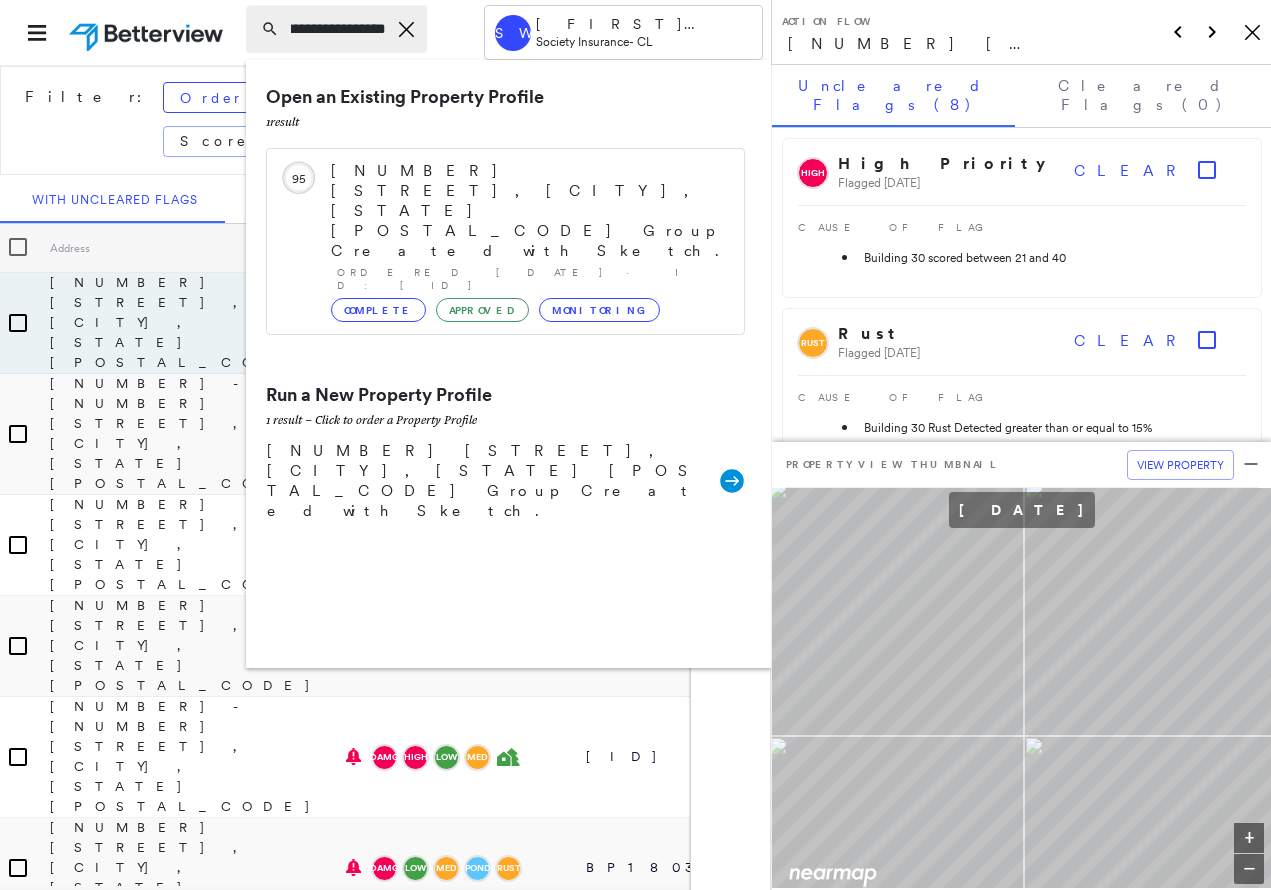 scroll, scrollTop: 0, scrollLeft: 152, axis: horizontal 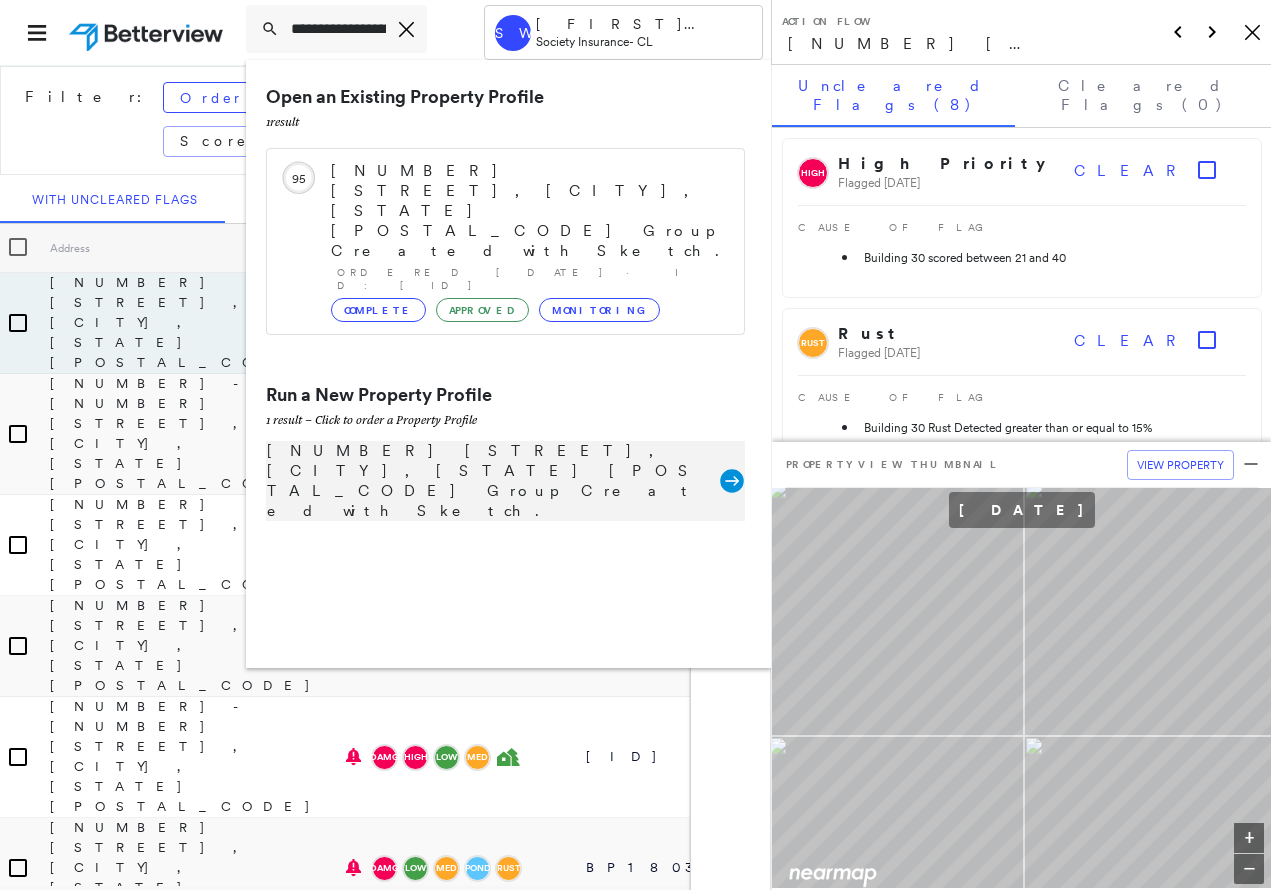 click 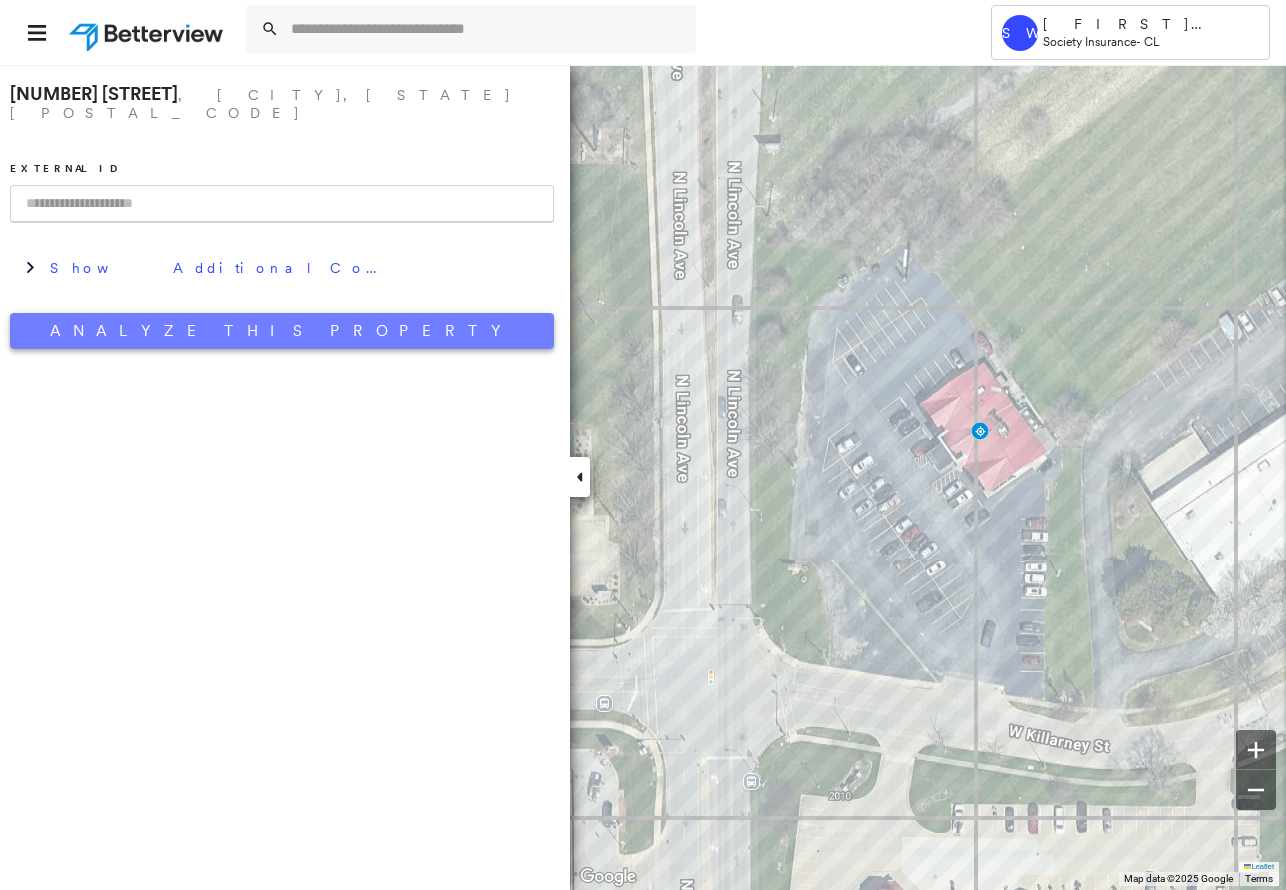 click on "Analyze This Property" at bounding box center [282, 331] 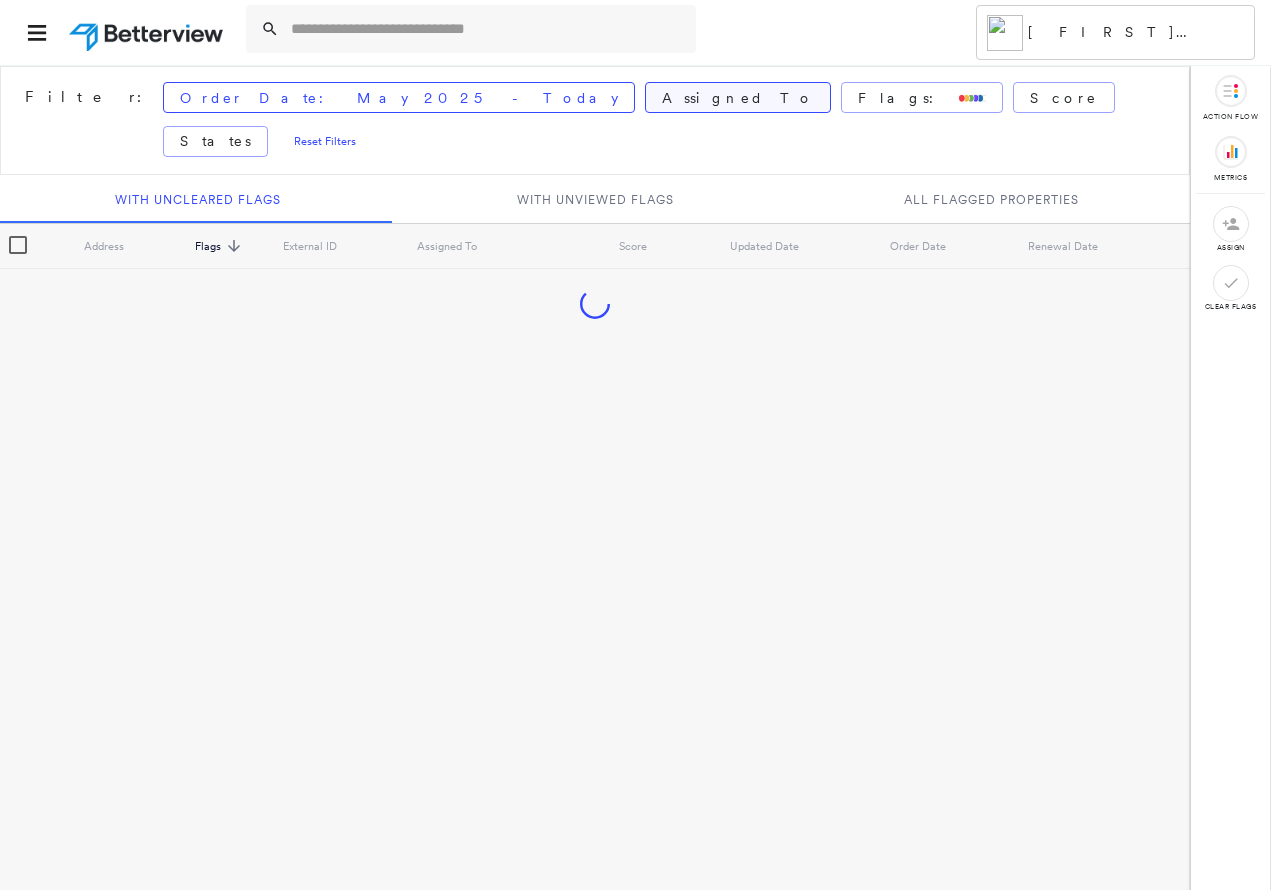 scroll, scrollTop: 0, scrollLeft: 0, axis: both 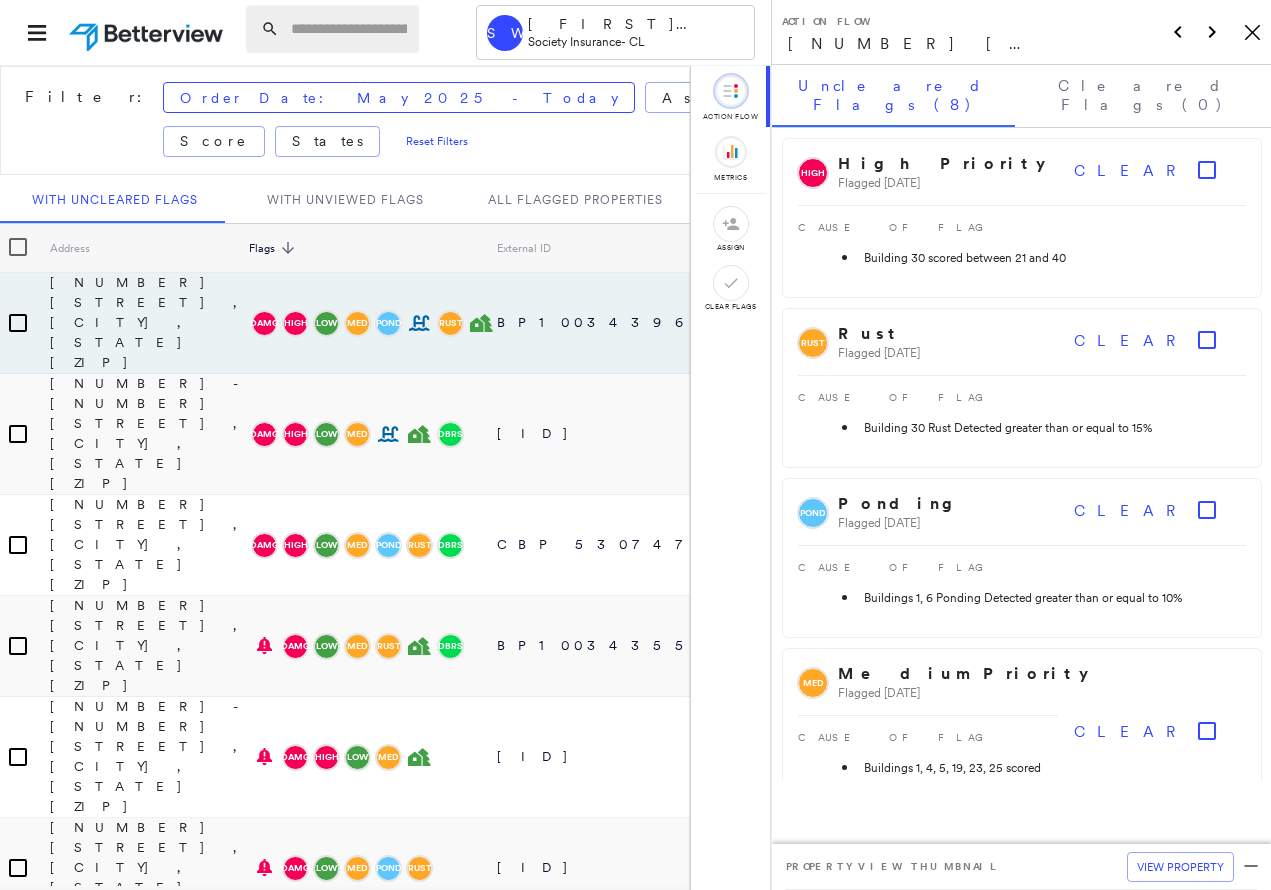 click at bounding box center [349, 29] 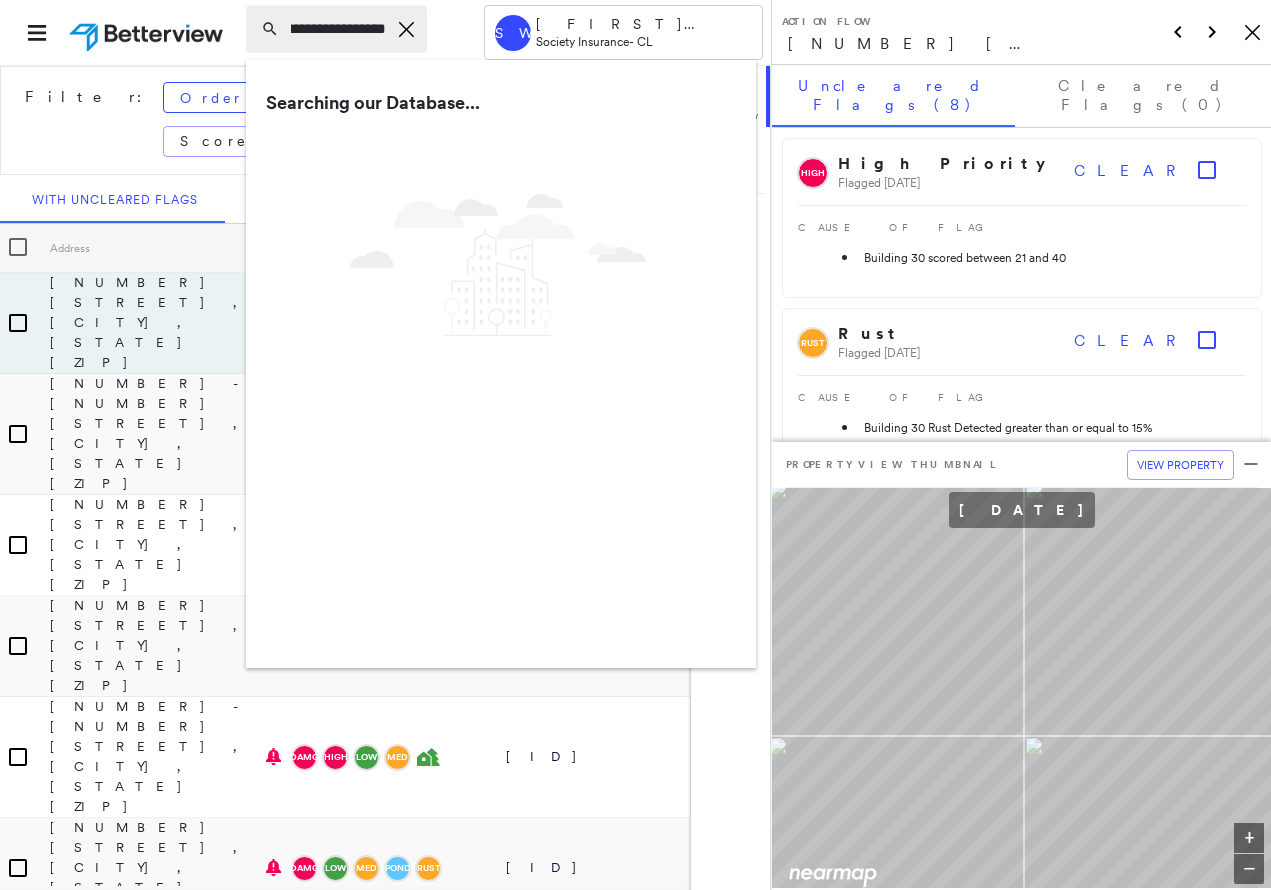 scroll, scrollTop: 0, scrollLeft: 180, axis: horizontal 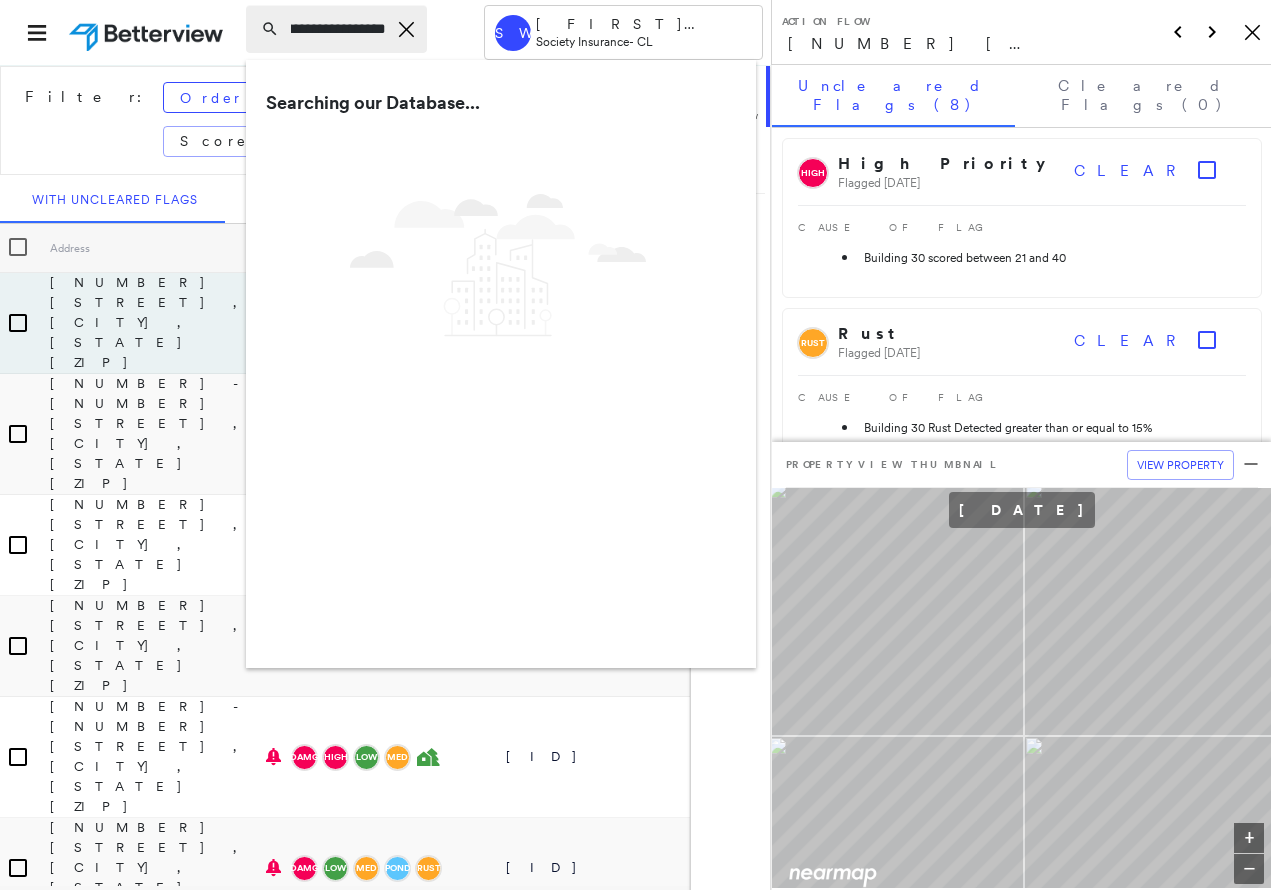 type on "**********" 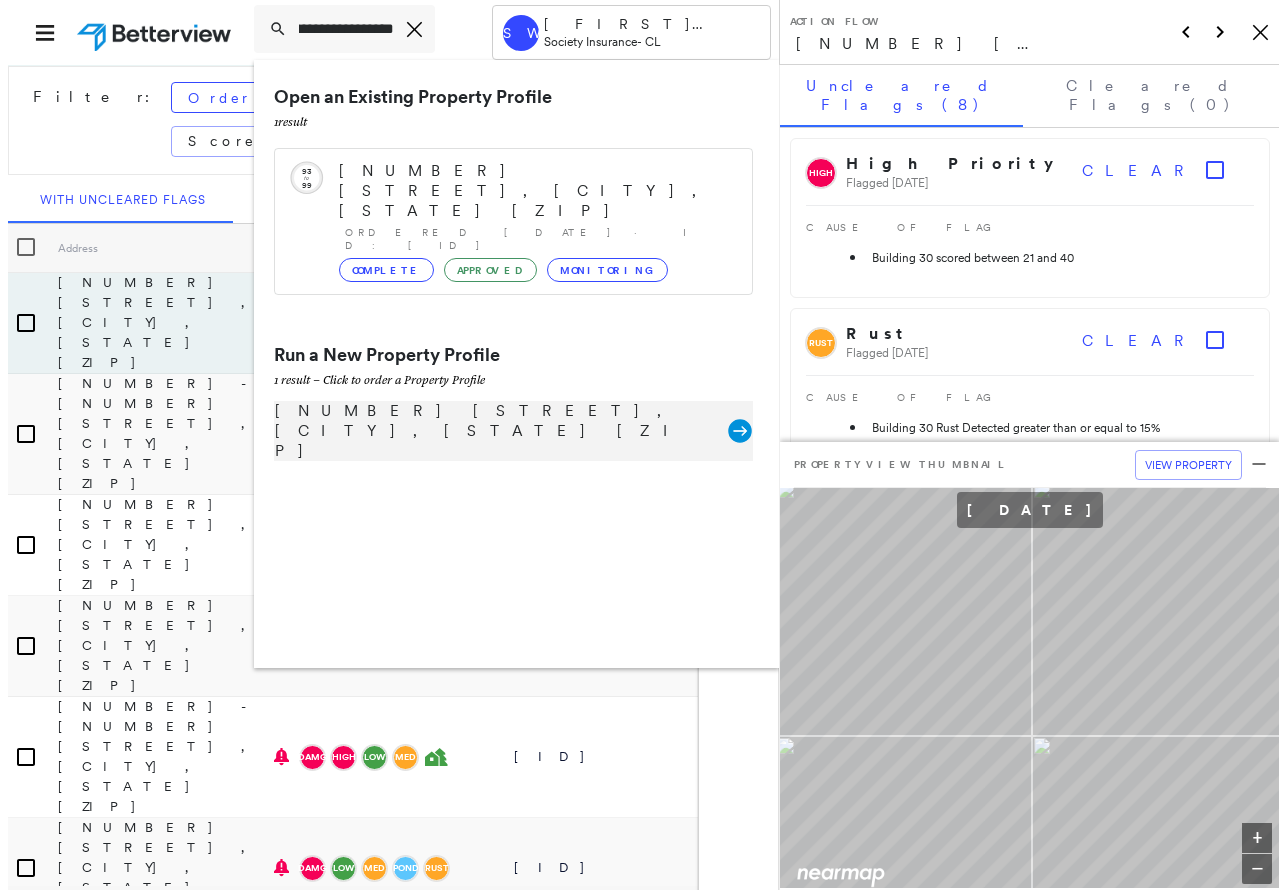 scroll, scrollTop: 0, scrollLeft: 0, axis: both 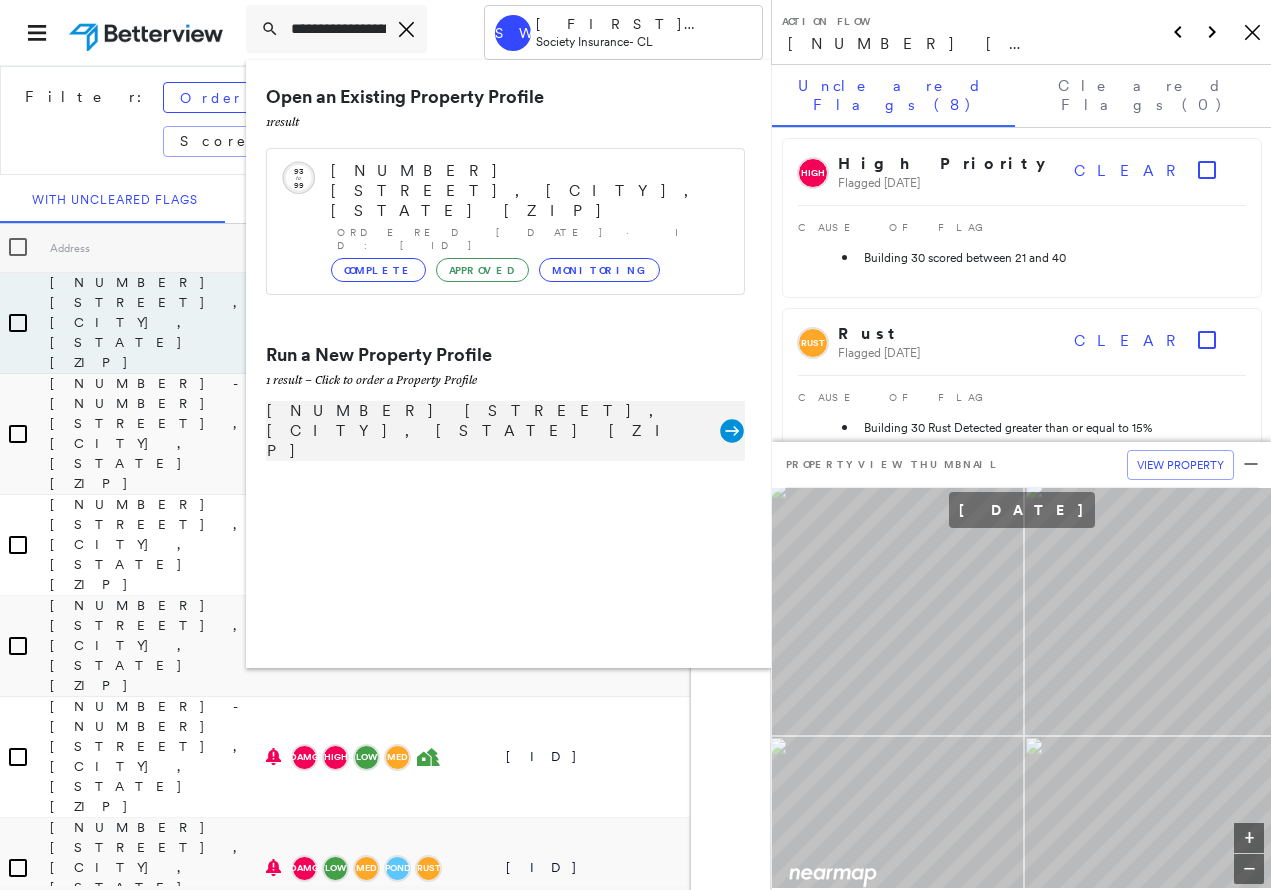 click 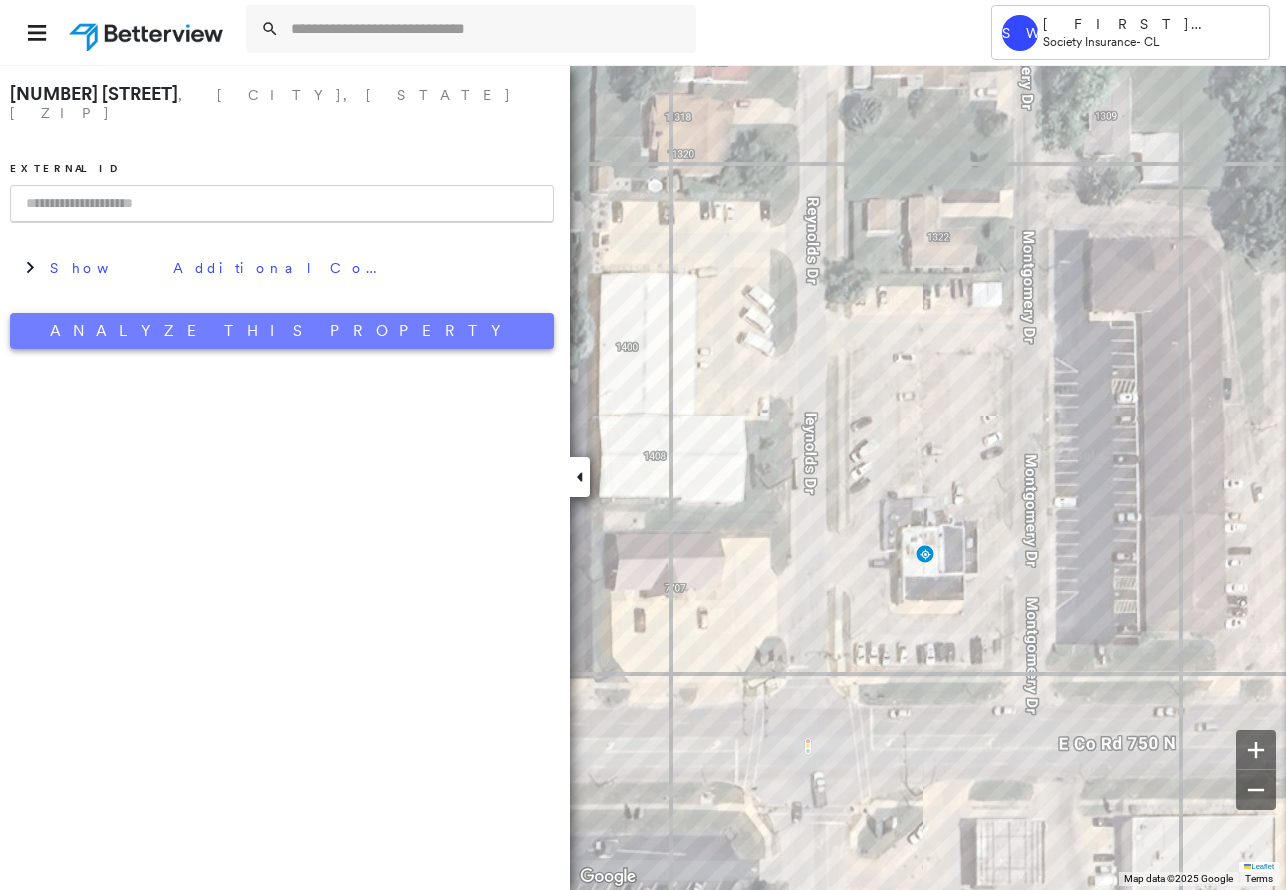 click on "Analyze This Property" at bounding box center (282, 331) 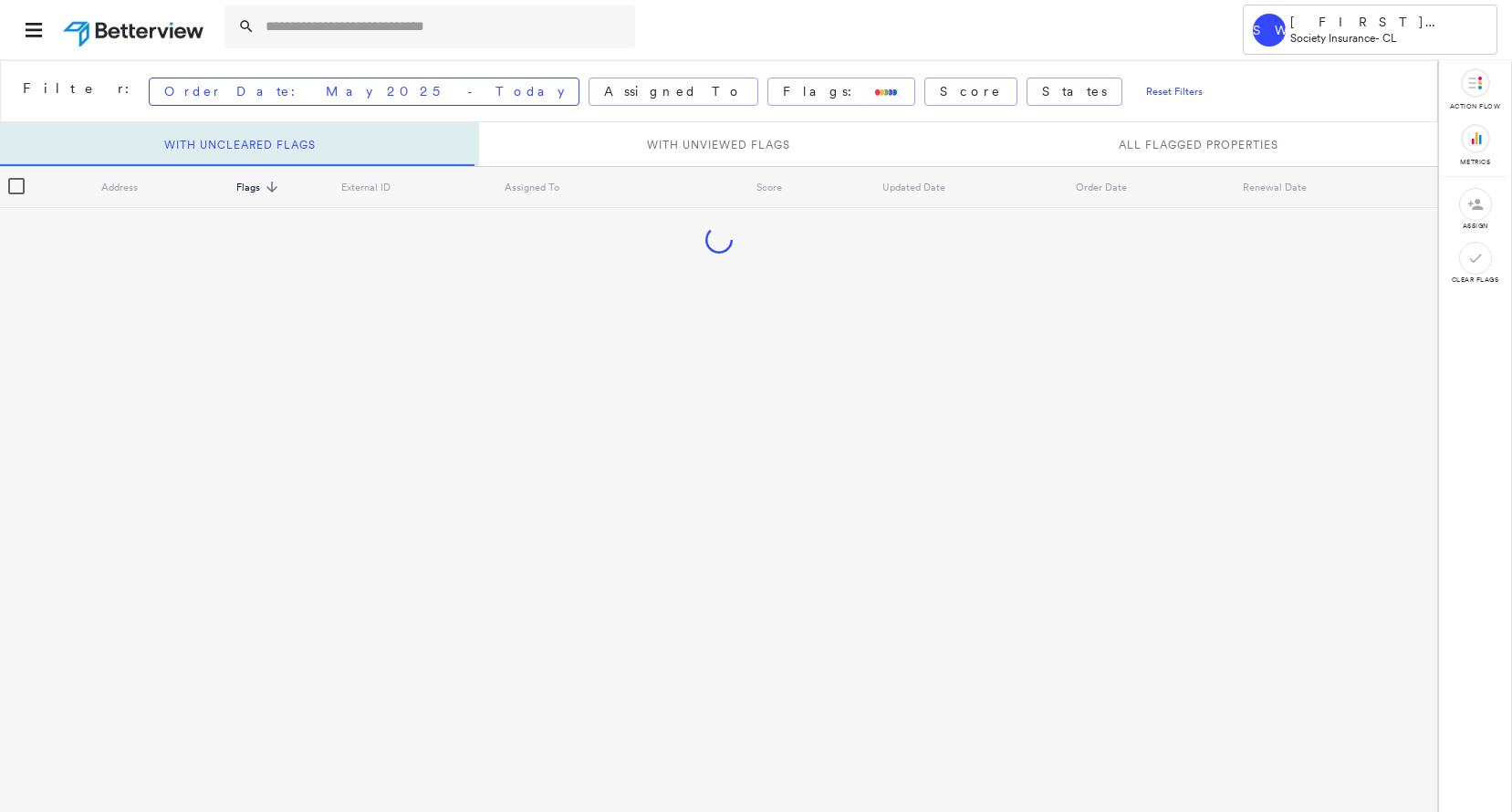 scroll, scrollTop: 0, scrollLeft: 0, axis: both 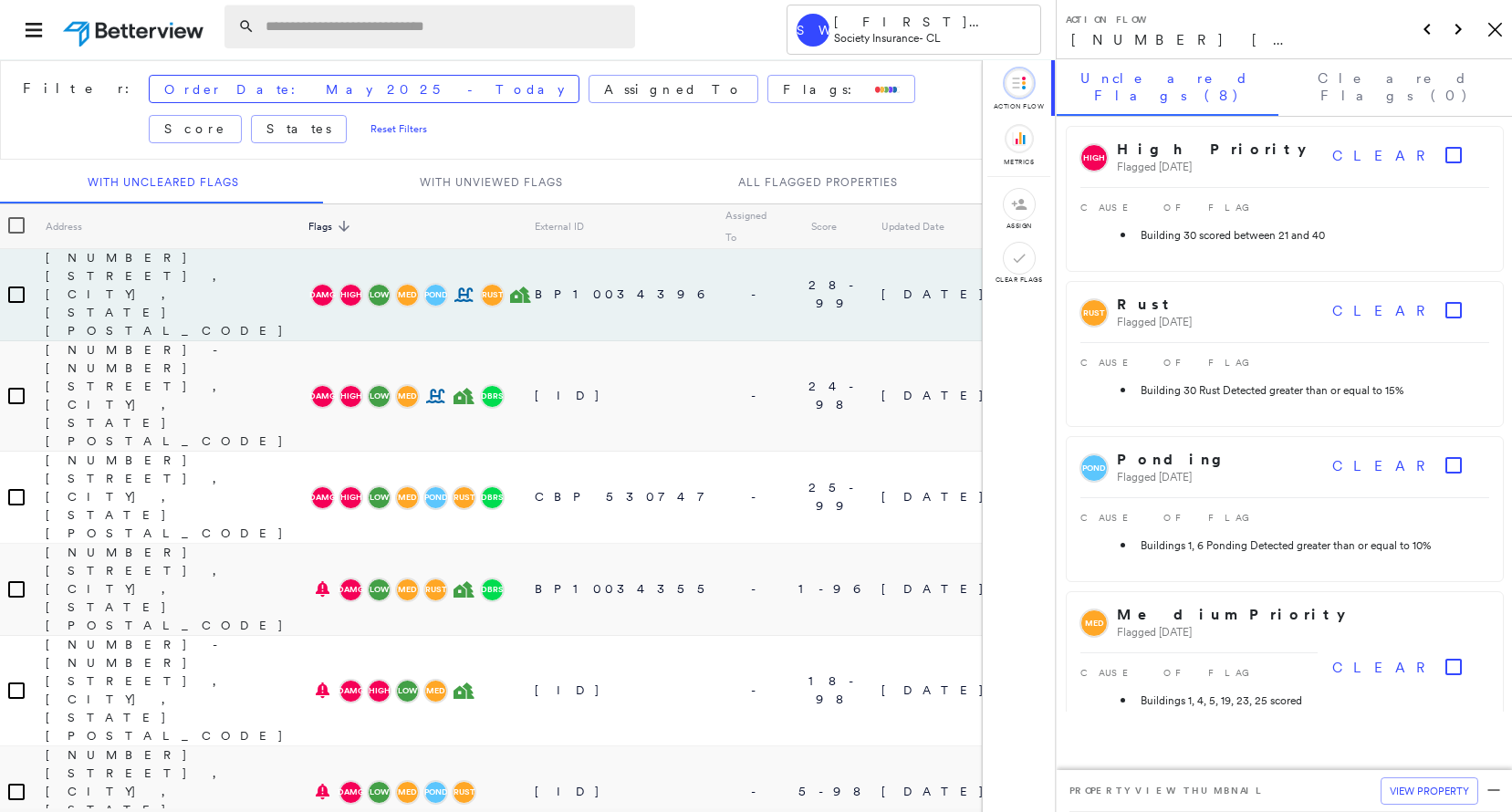 click at bounding box center [444, 26] 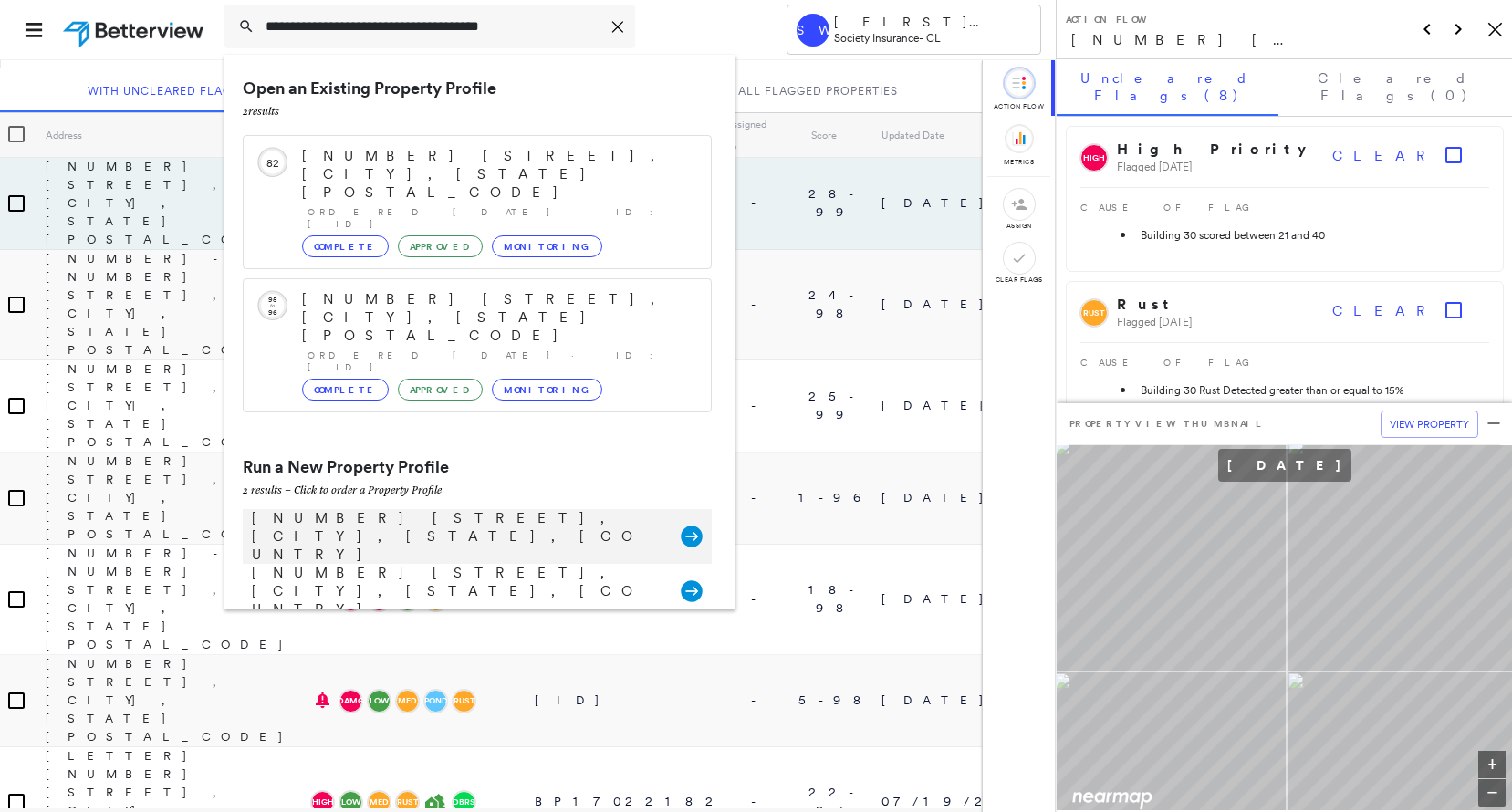 scroll, scrollTop: 0, scrollLeft: 0, axis: both 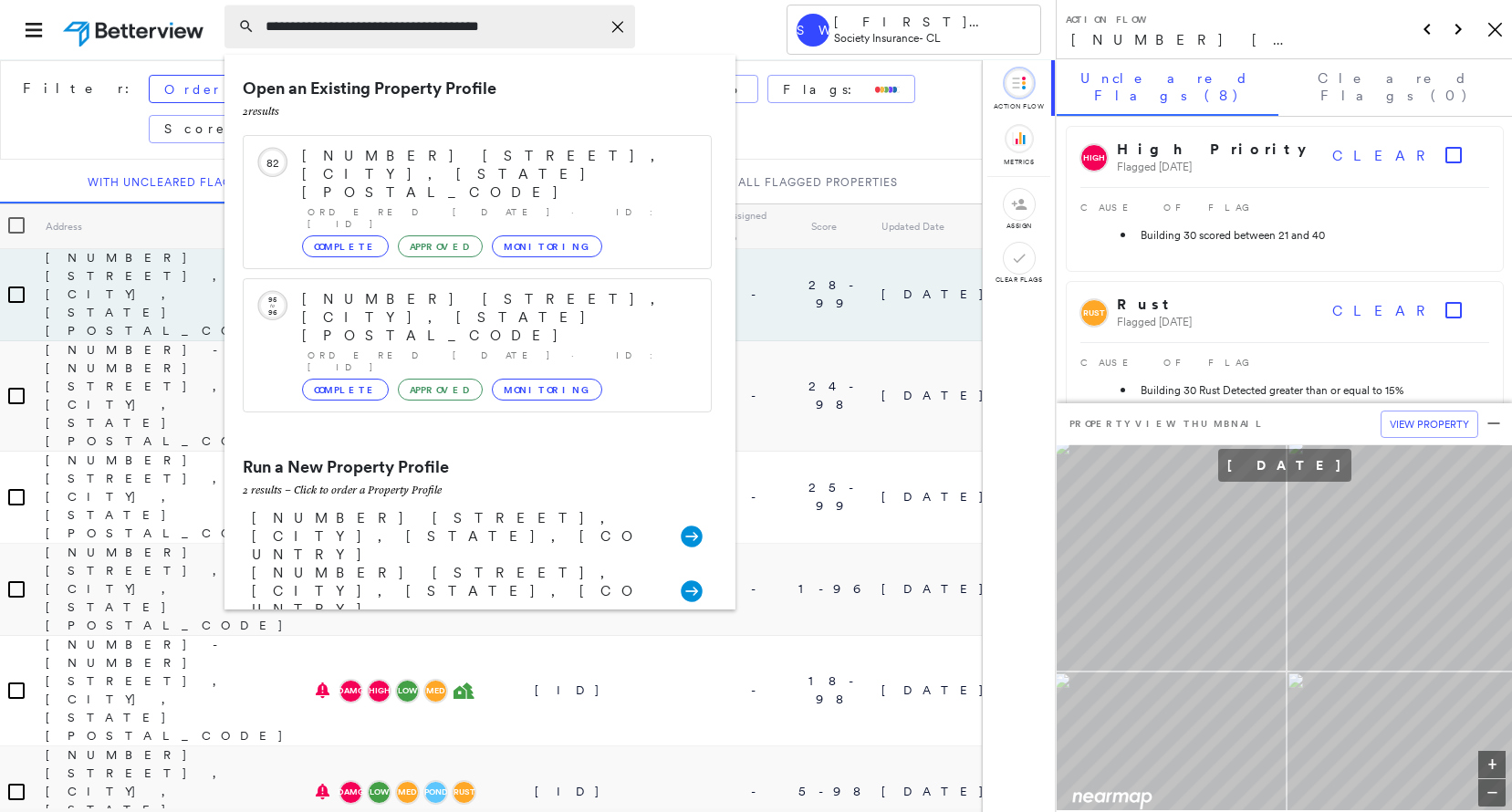 click on "**********" at bounding box center (433, 26) 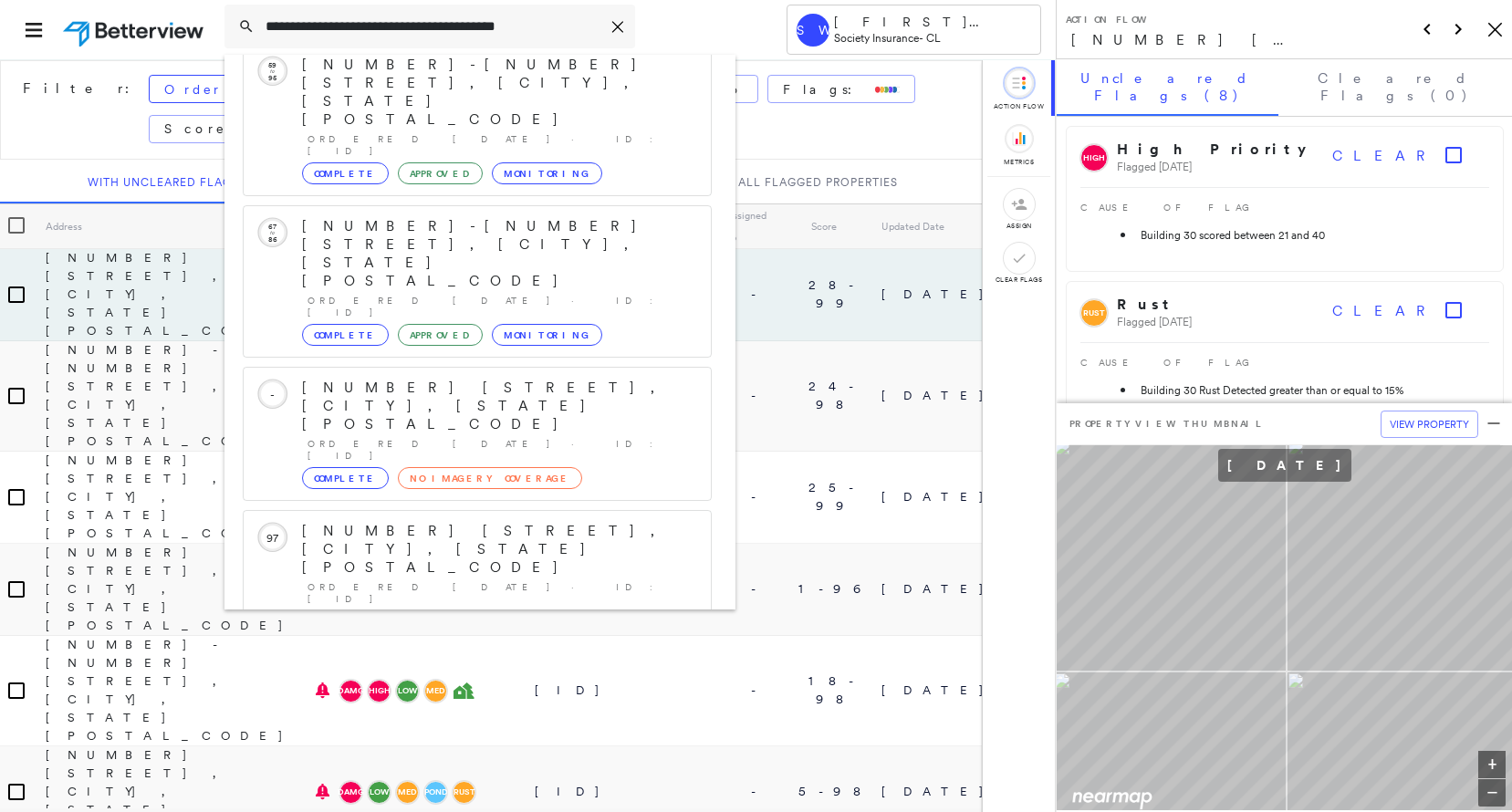 scroll, scrollTop: 93, scrollLeft: 0, axis: vertical 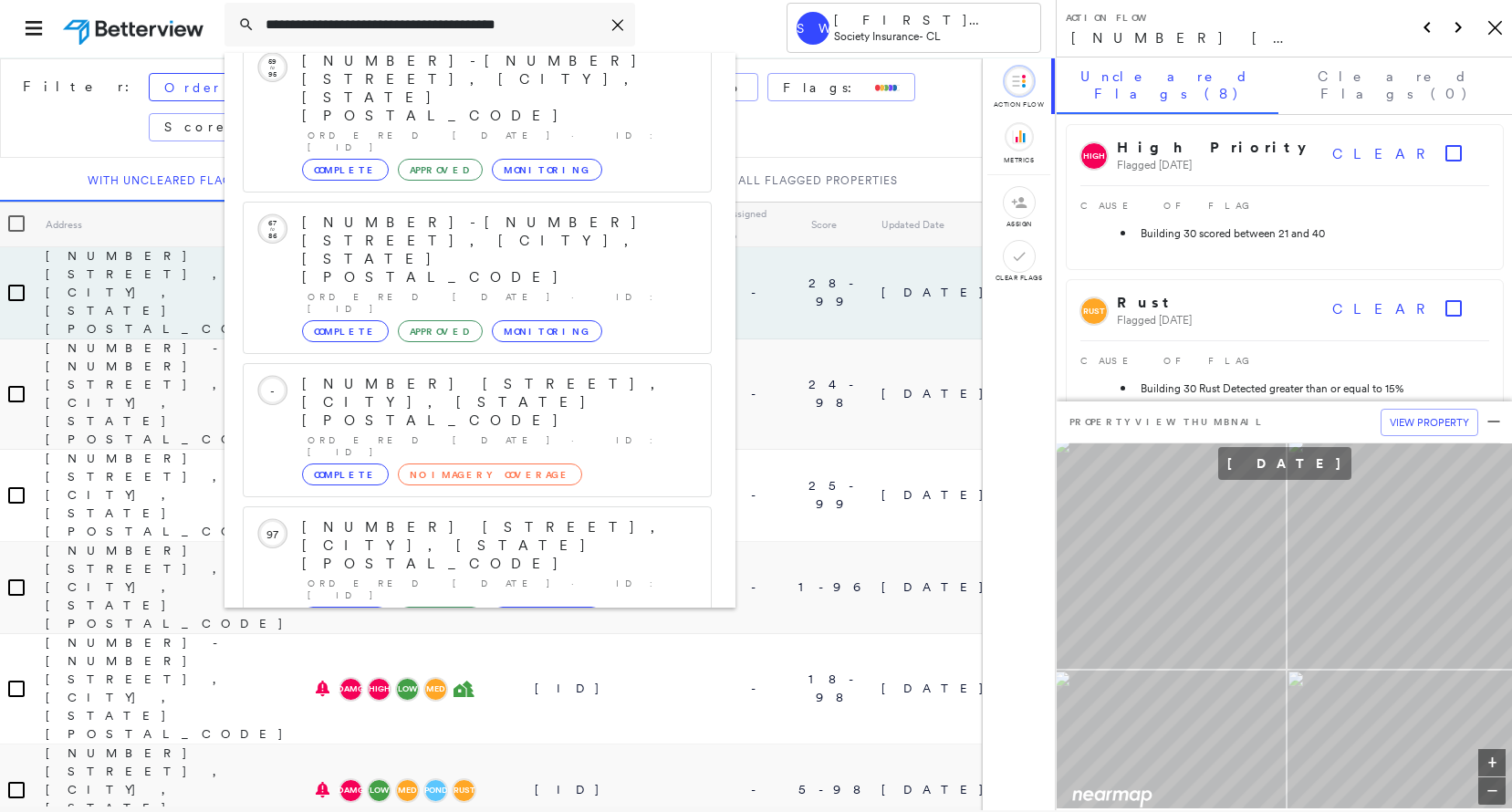 type on "**********" 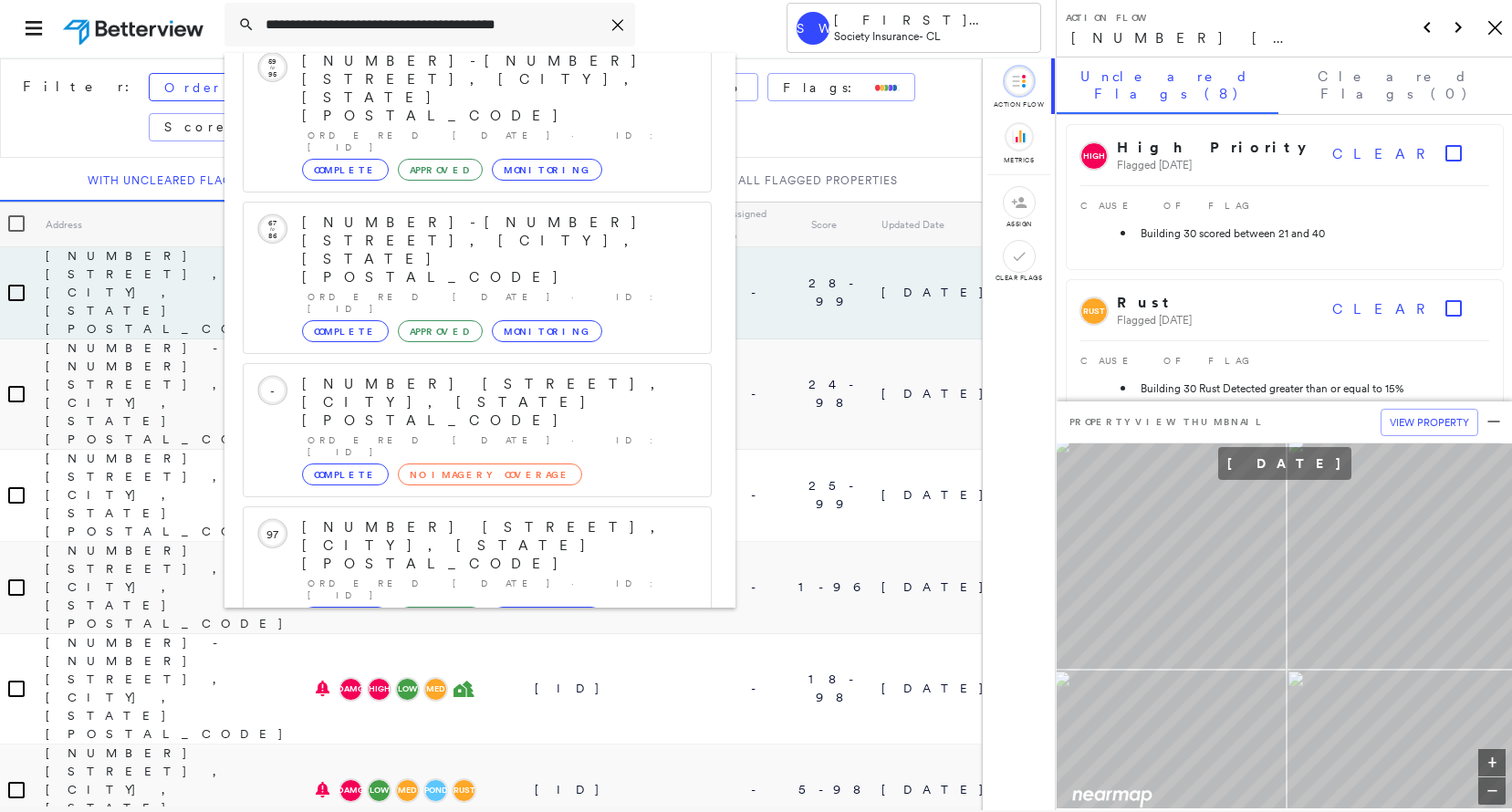 click on "Run a New Property Profile 2 results - Click to order a Property Profile" at bounding box center (477, 706) 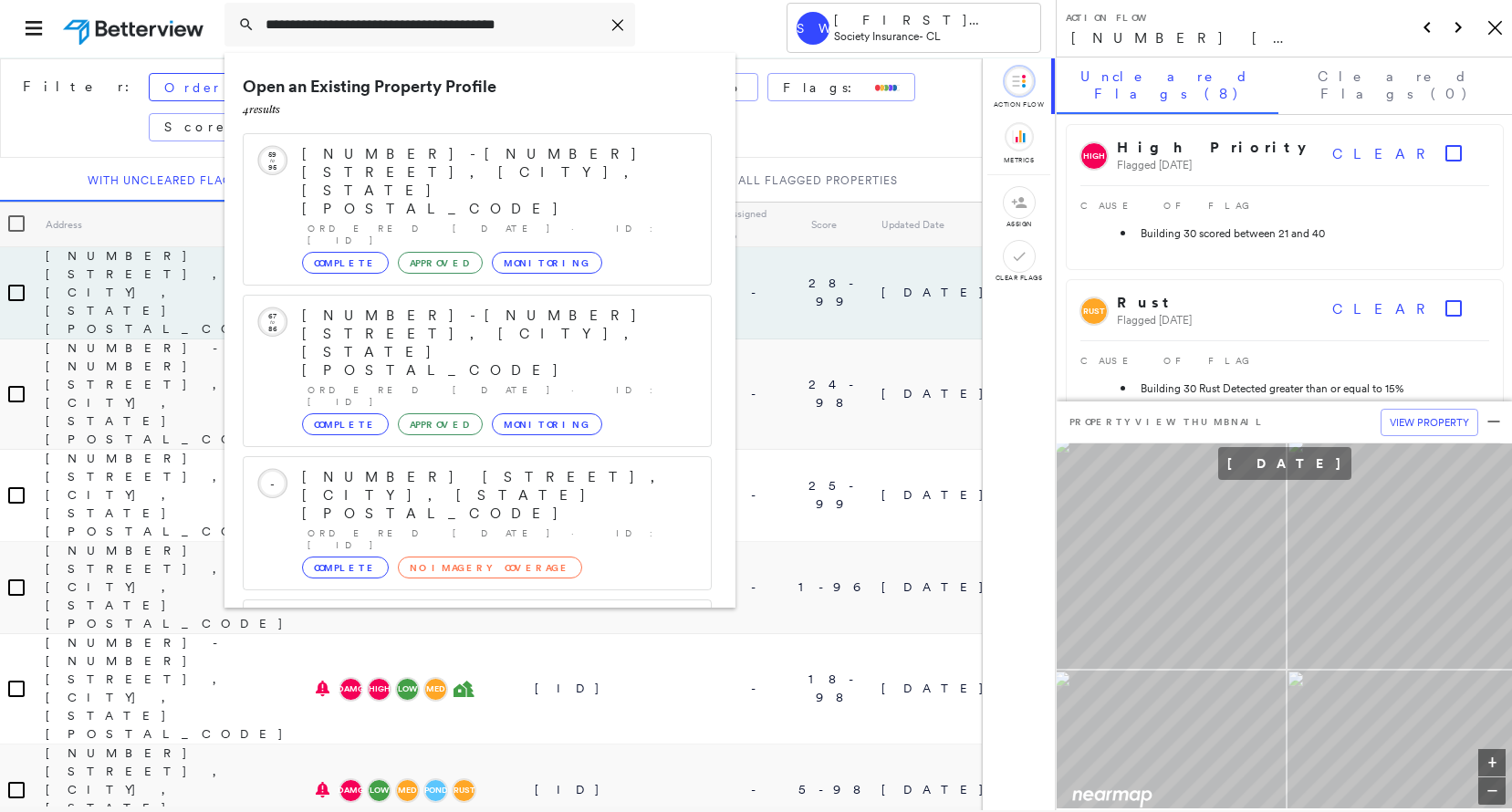 scroll, scrollTop: 0, scrollLeft: 0, axis: both 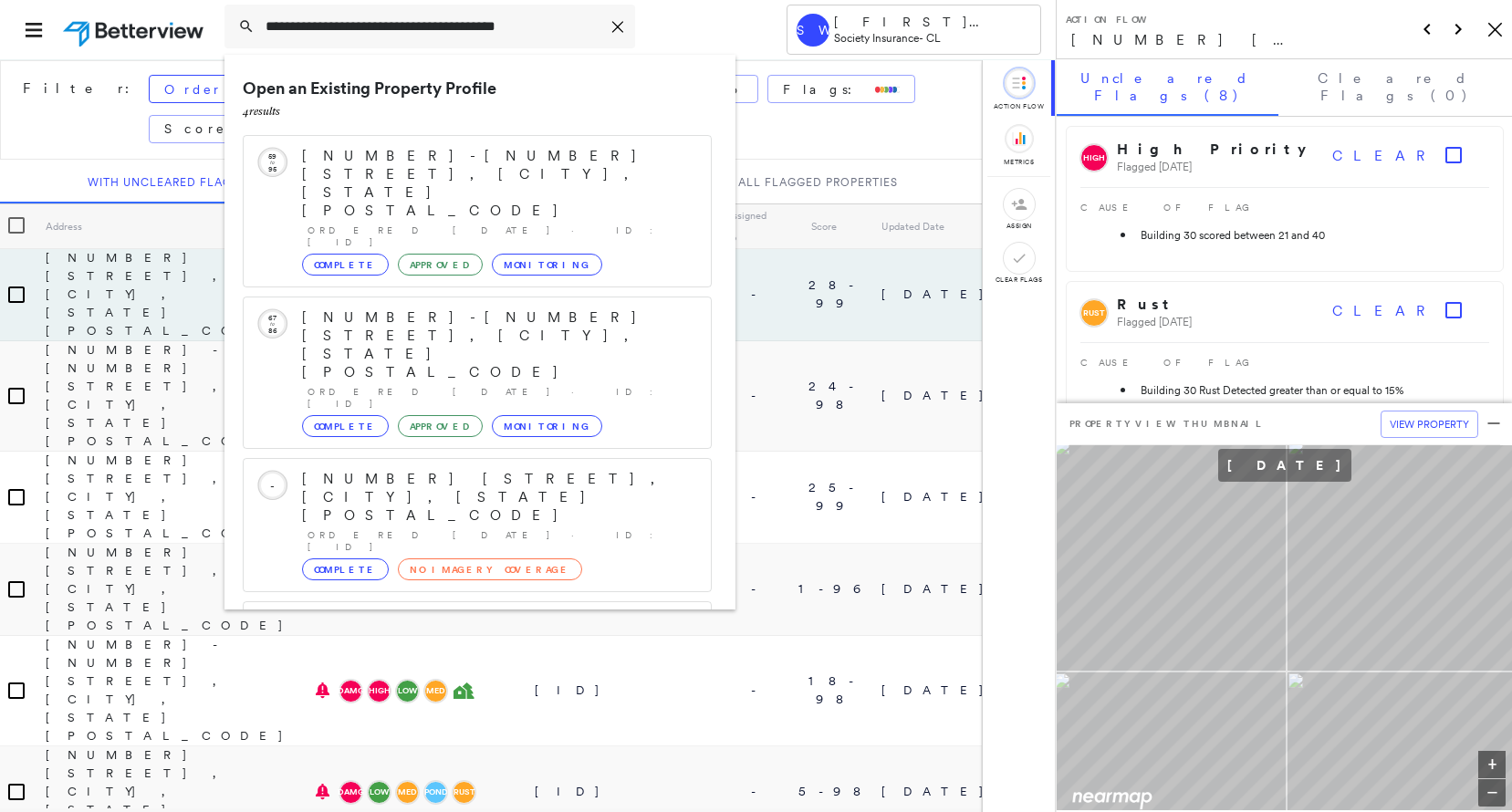 click on "Order Date: May 2025 - Today Assigned To Flags: Score States Reset Filters" at bounding box center (582, 109) 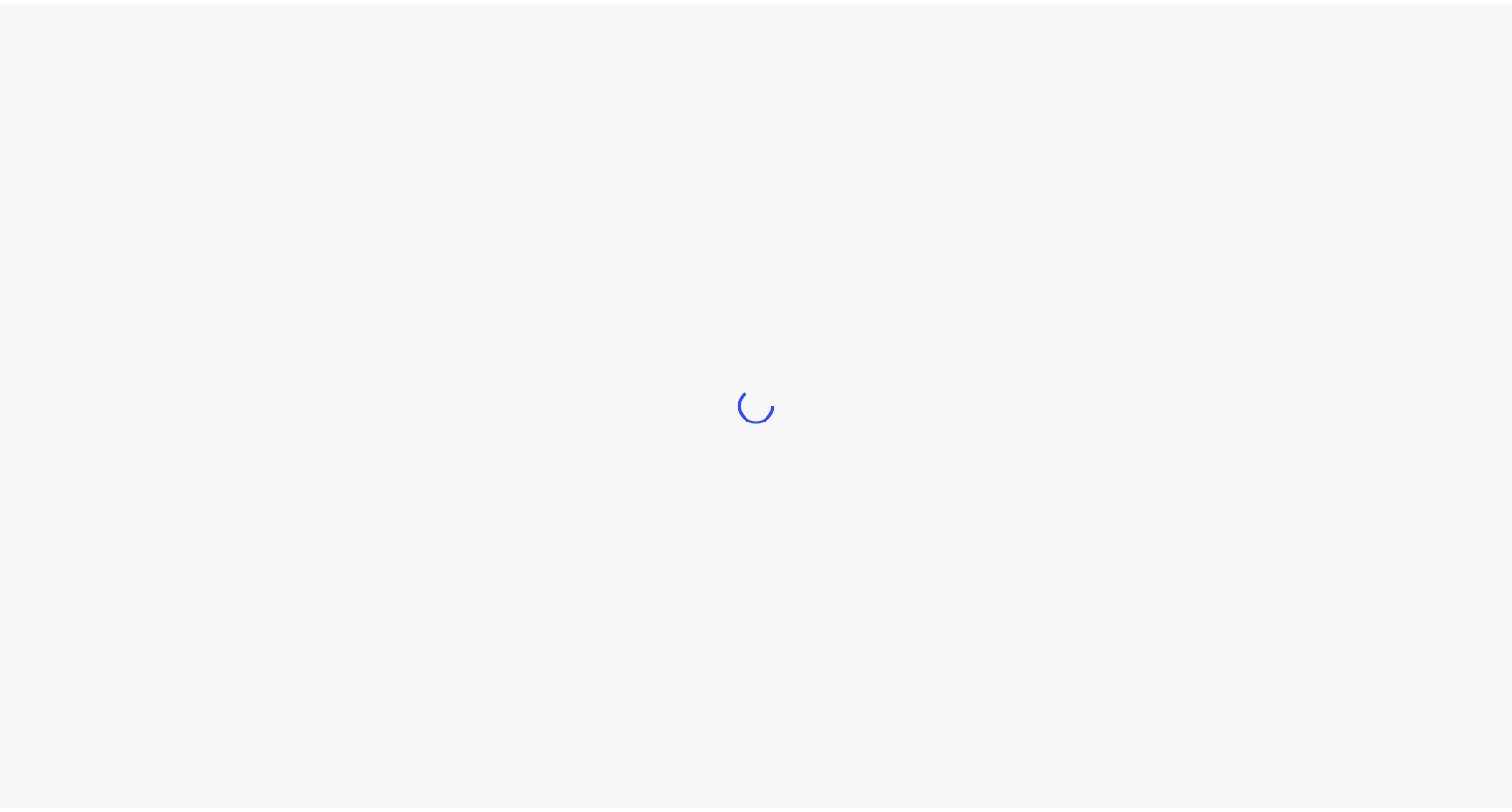 scroll, scrollTop: 0, scrollLeft: 0, axis: both 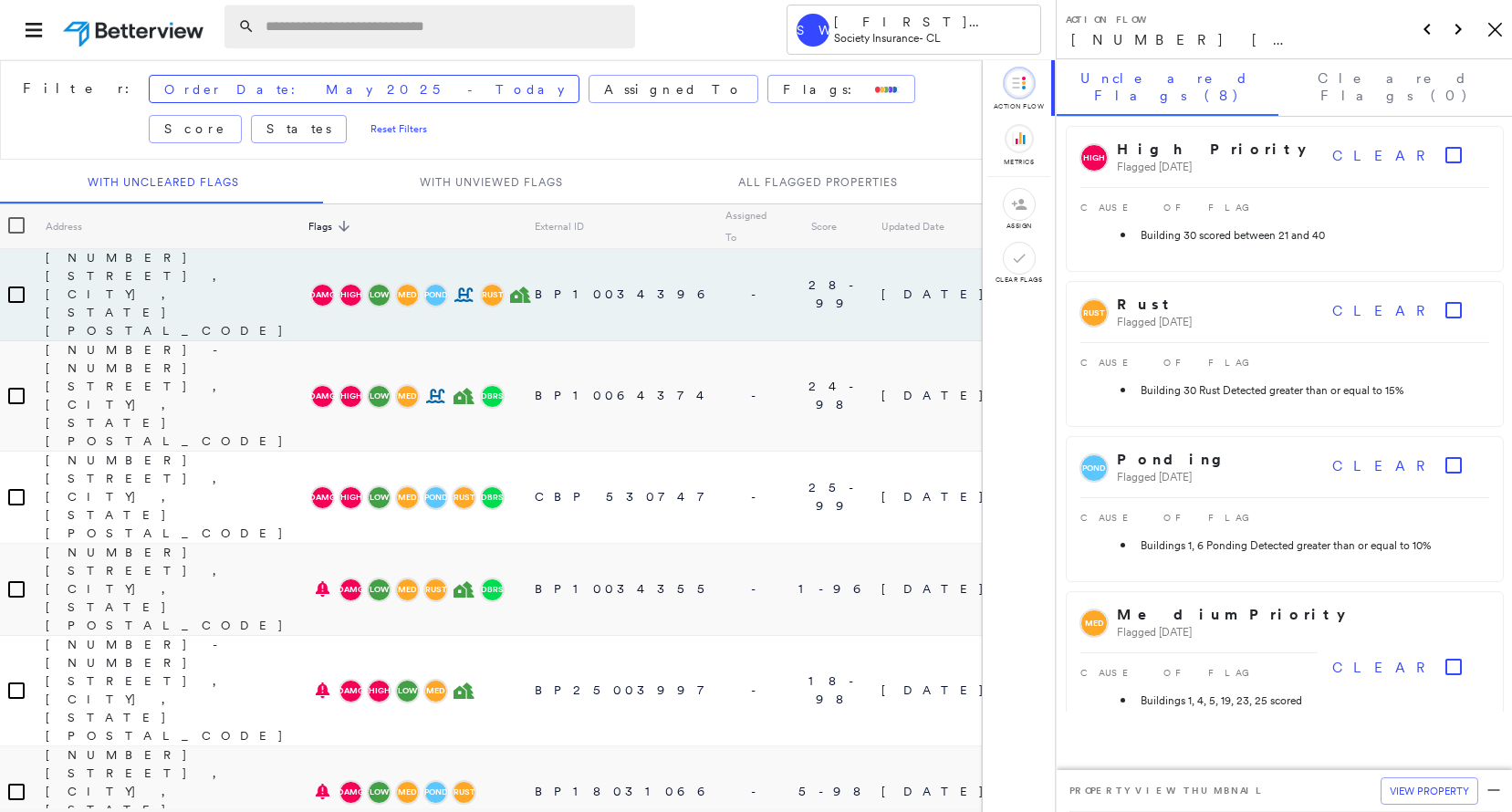 click at bounding box center [444, 26] 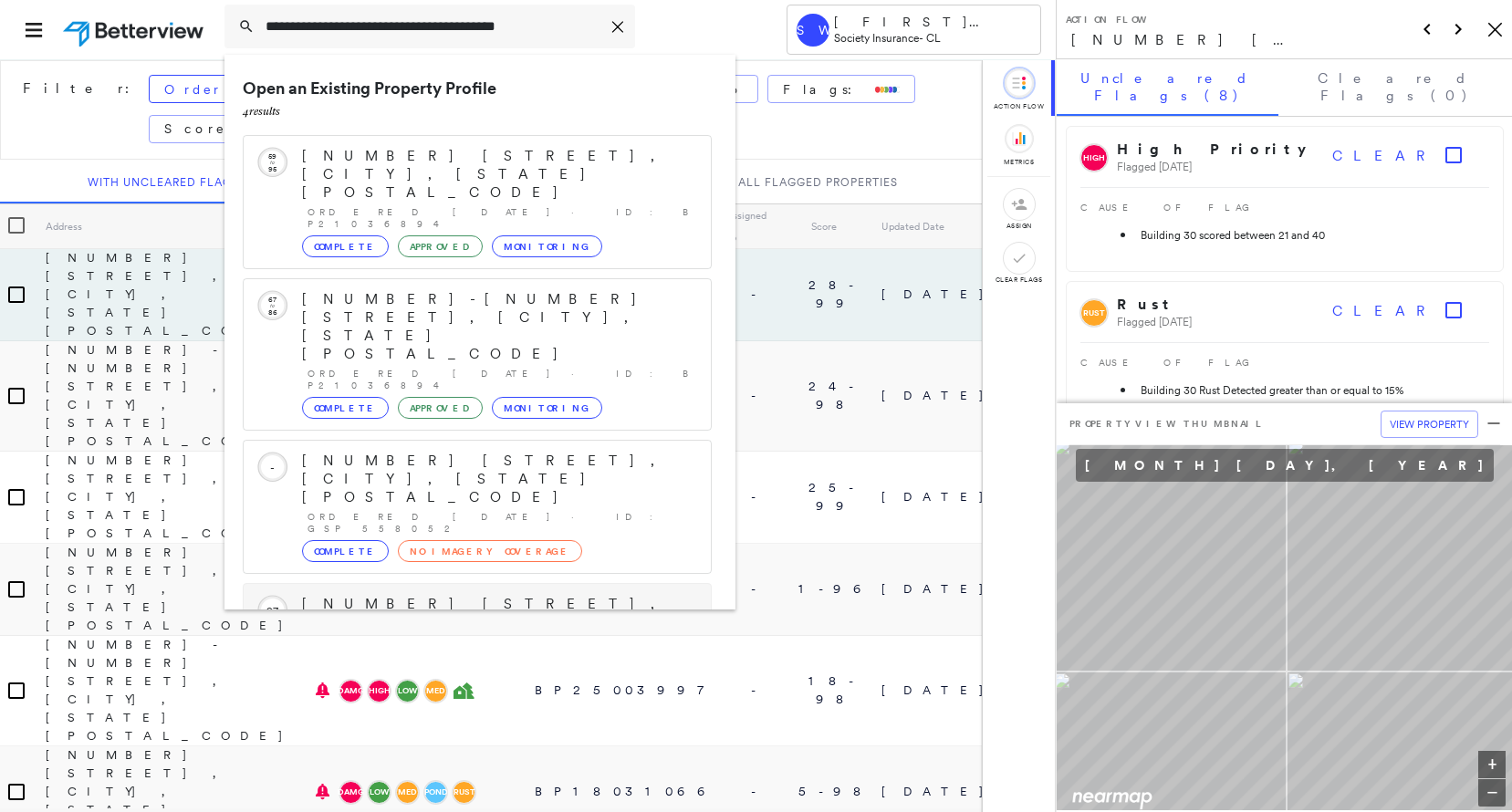 scroll, scrollTop: 52, scrollLeft: 0, axis: vertical 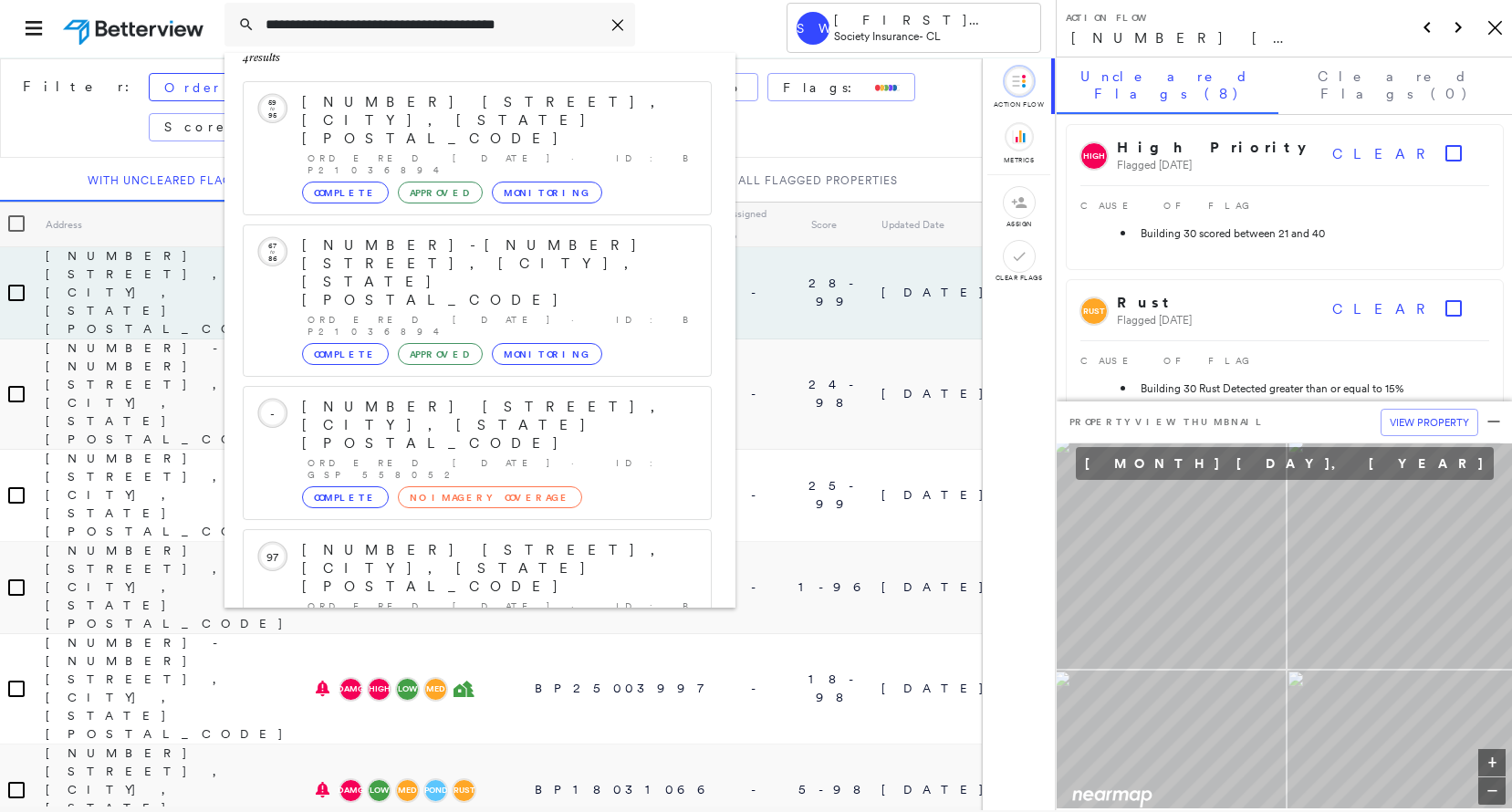 type on "**********" 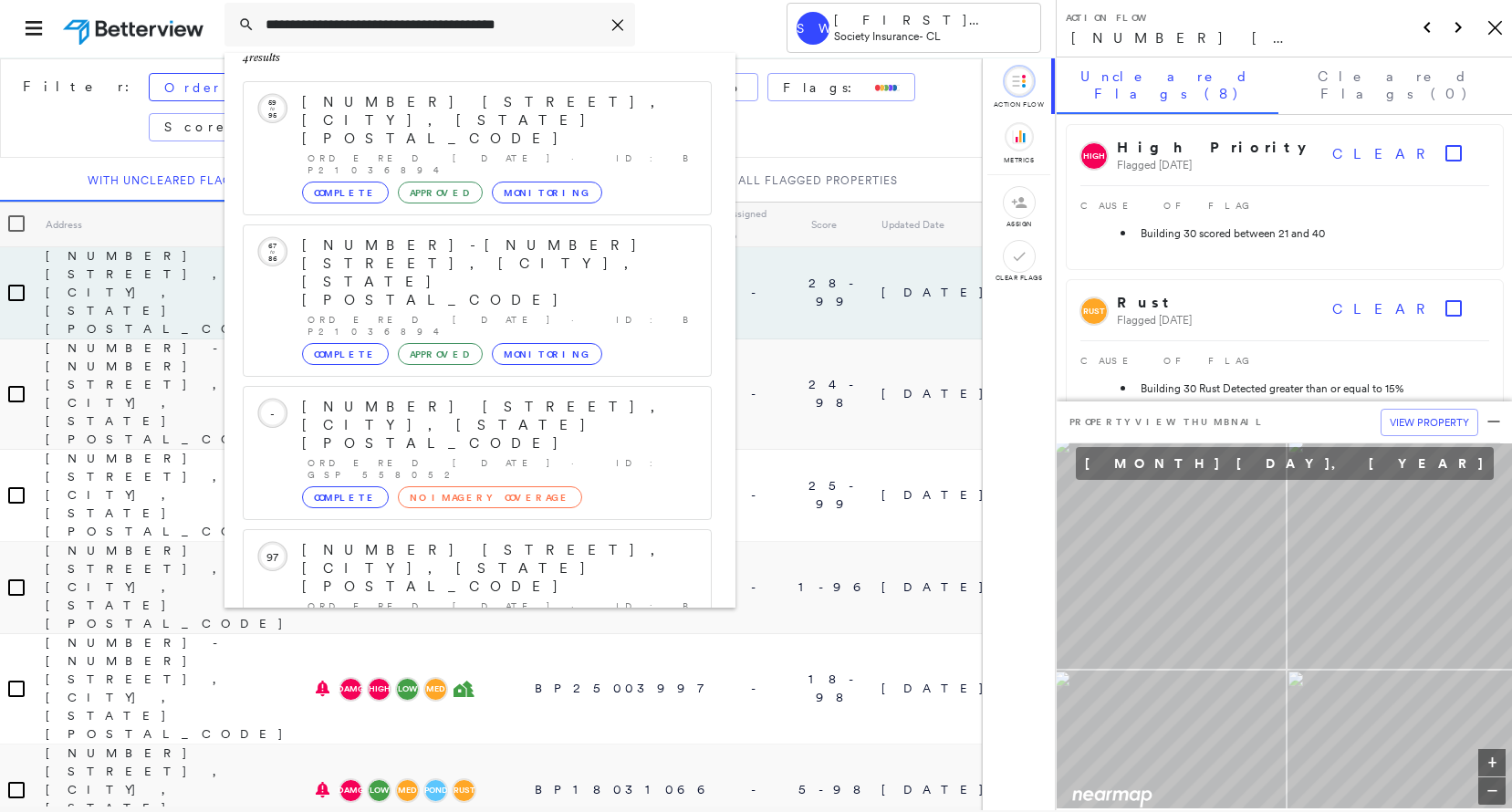 click 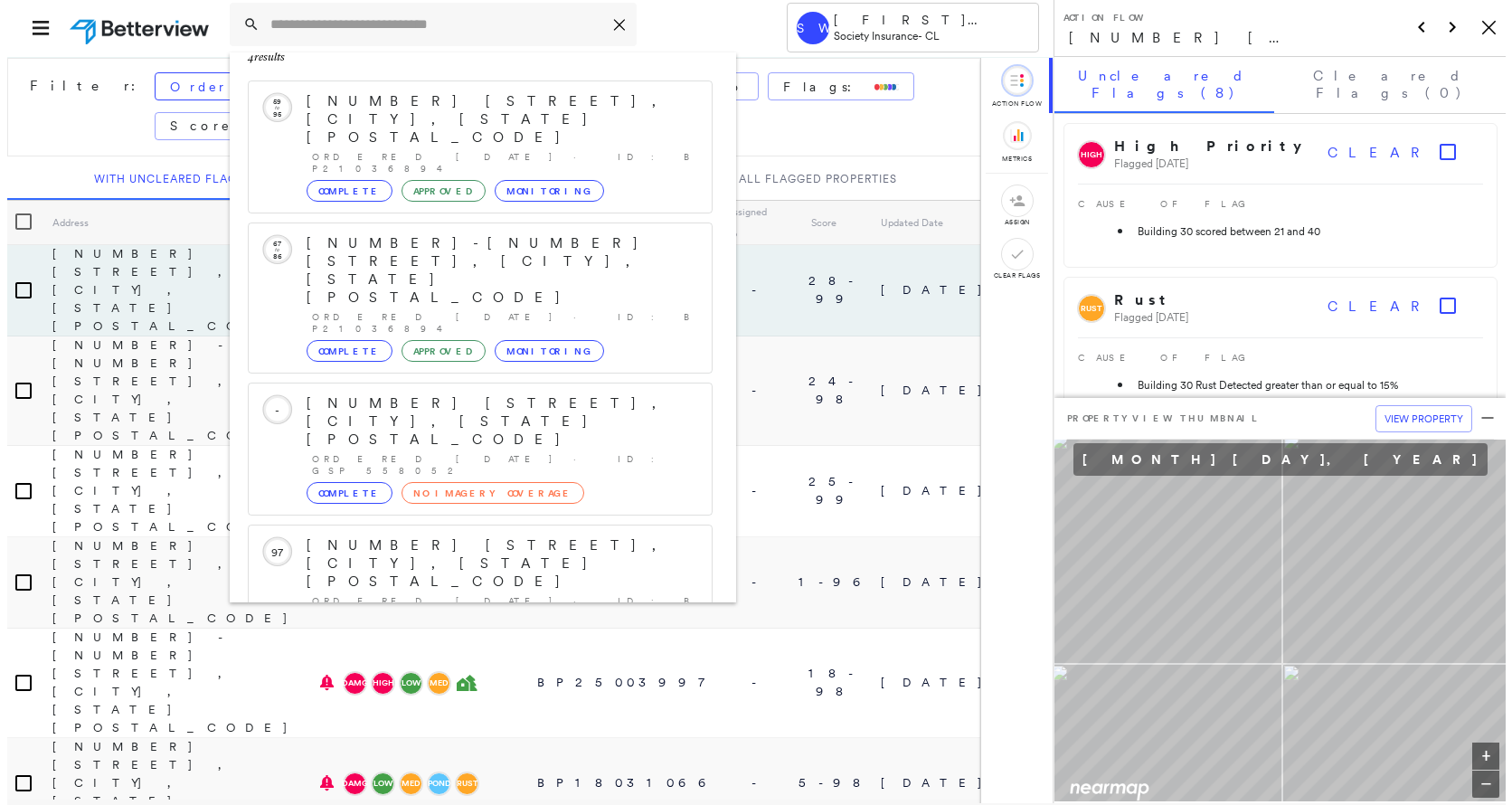 scroll, scrollTop: 0, scrollLeft: 0, axis: both 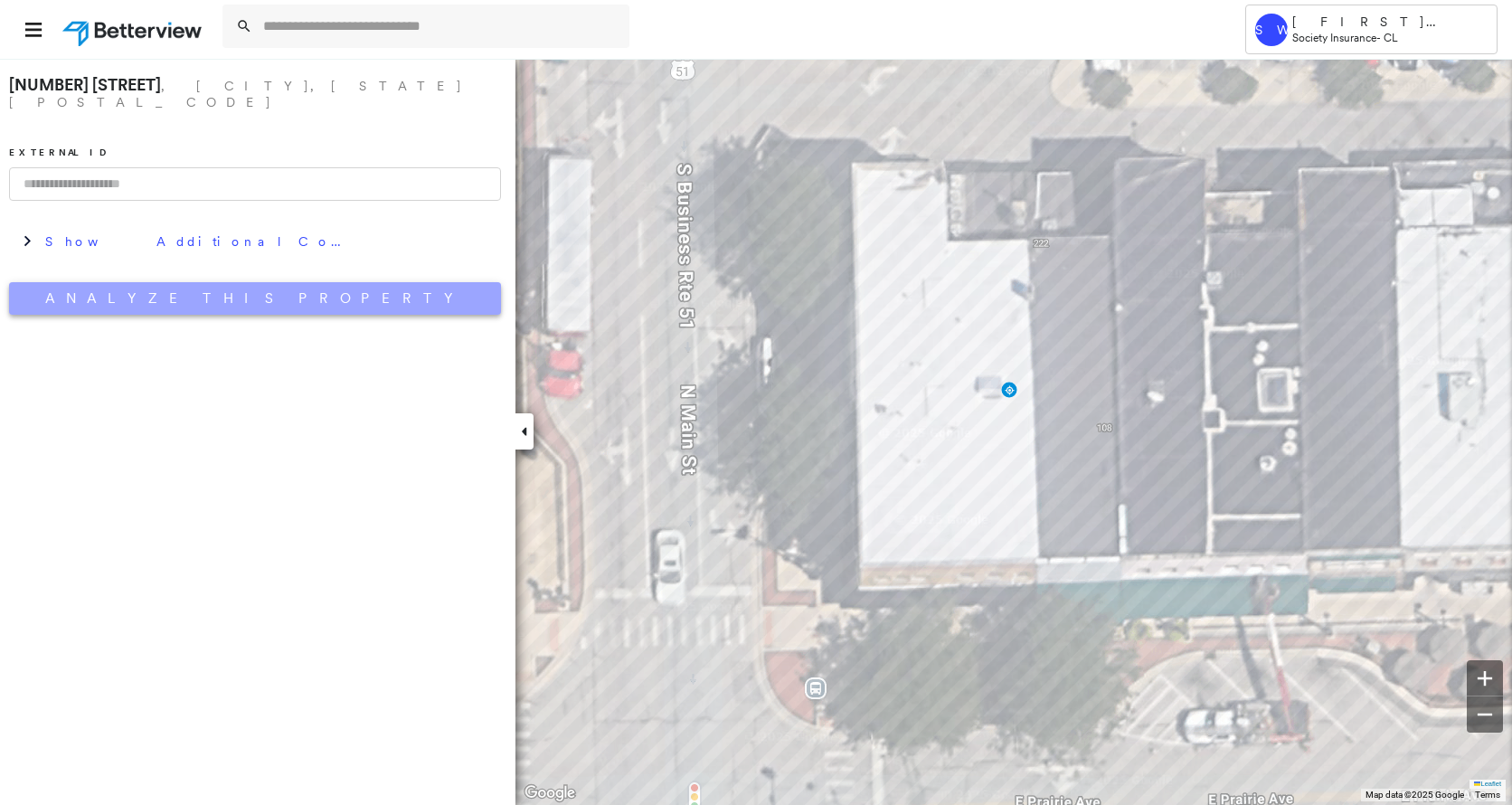 click on "Analyze This Property" at bounding box center (255, 298) 